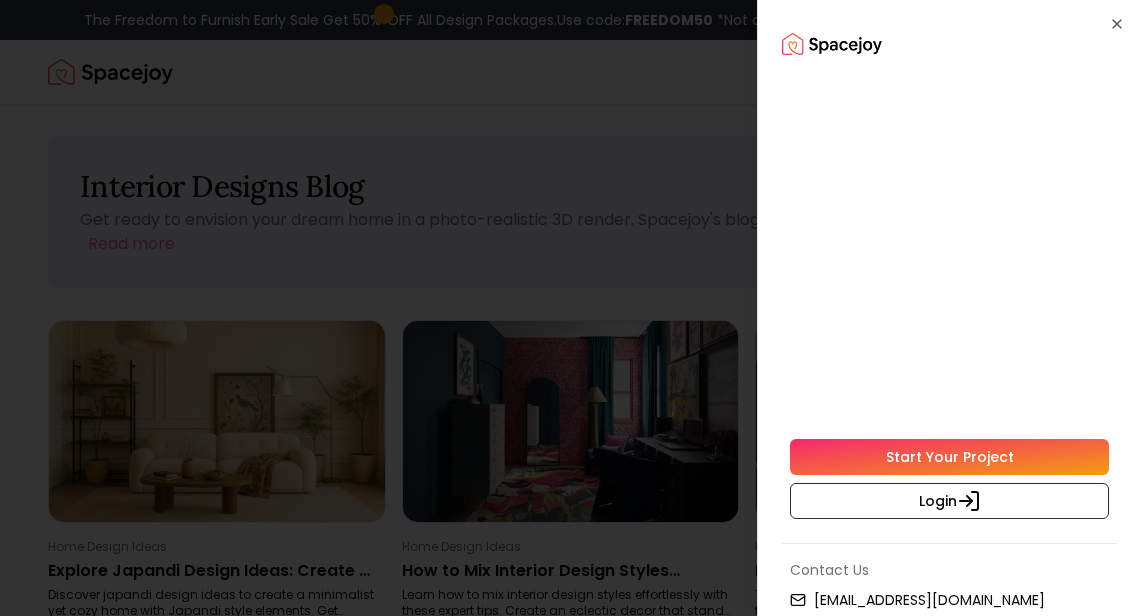 scroll, scrollTop: 469, scrollLeft: 0, axis: vertical 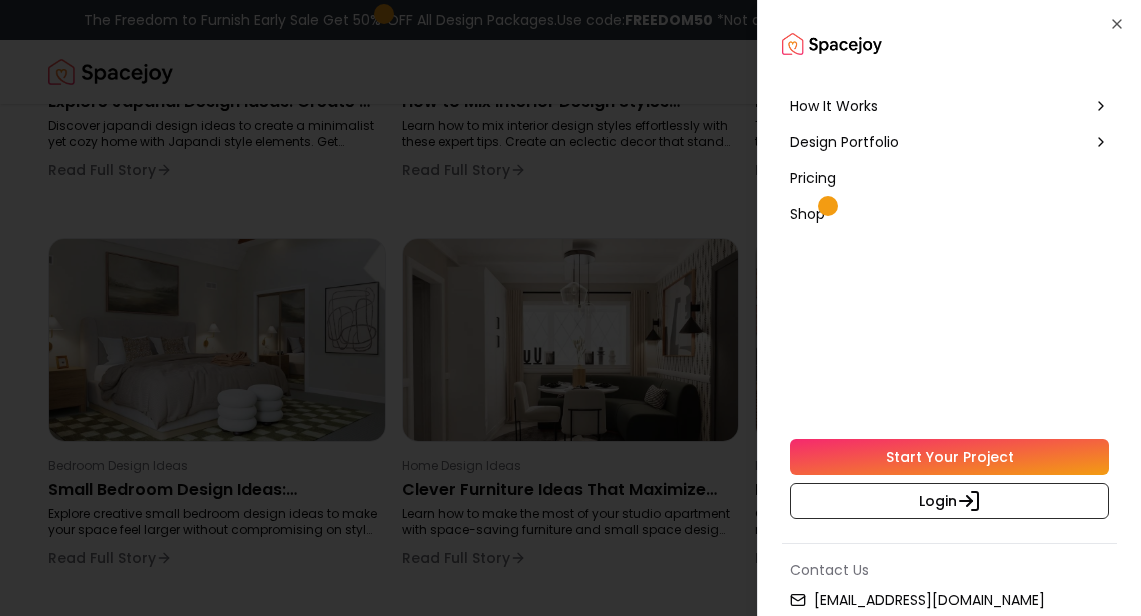 click on "How It Works" at bounding box center (834, 106) 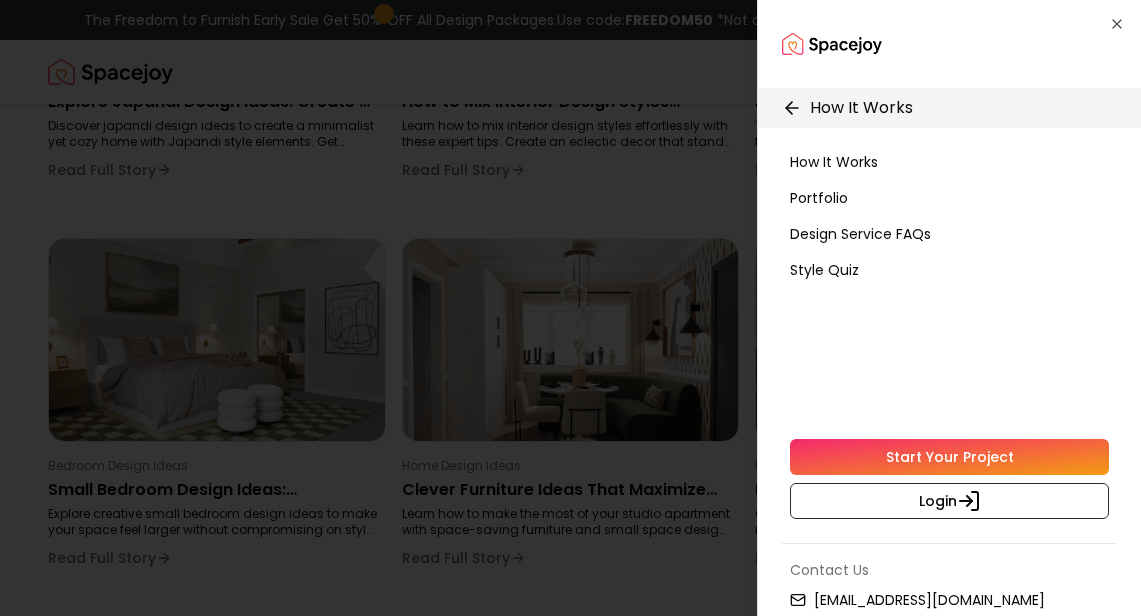 click on "Style Quiz" at bounding box center (824, 270) 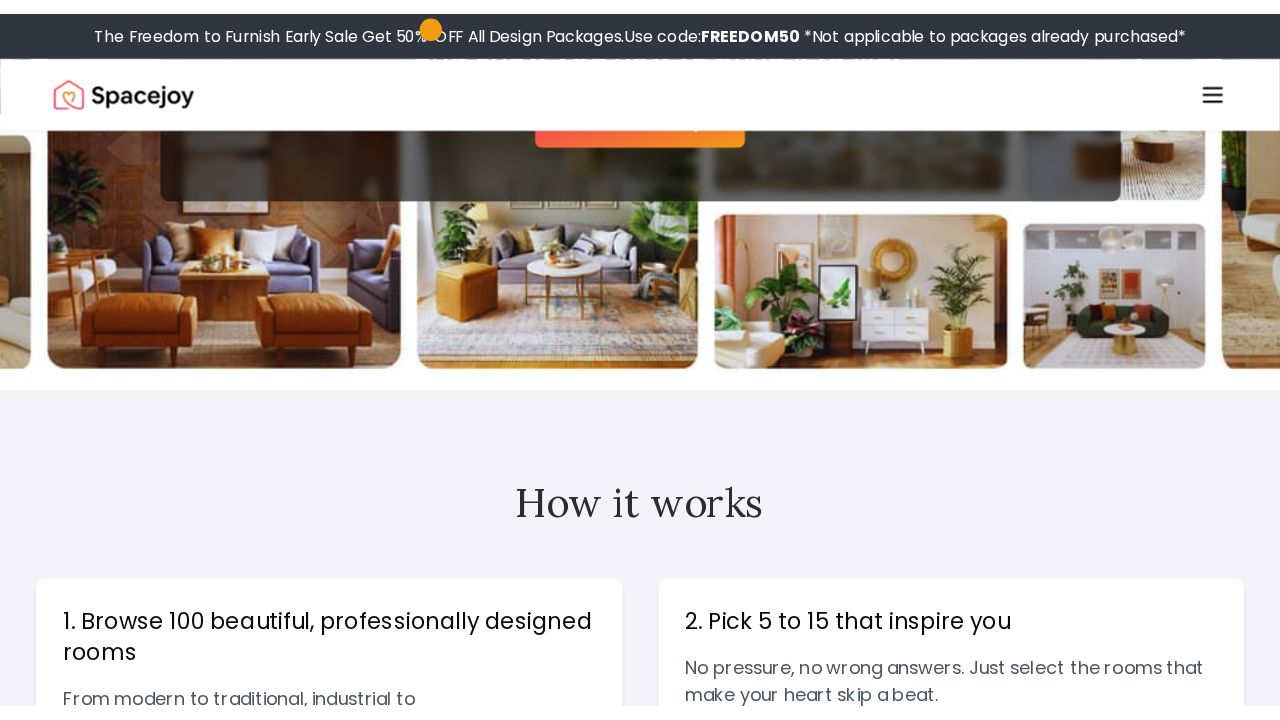 scroll, scrollTop: 0, scrollLeft: 0, axis: both 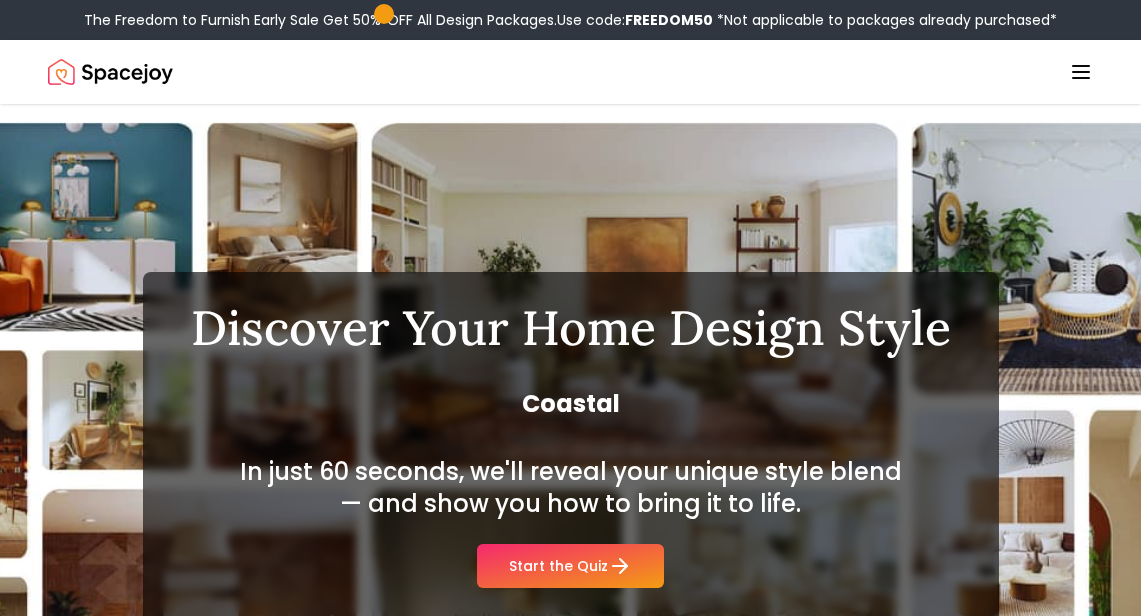 click 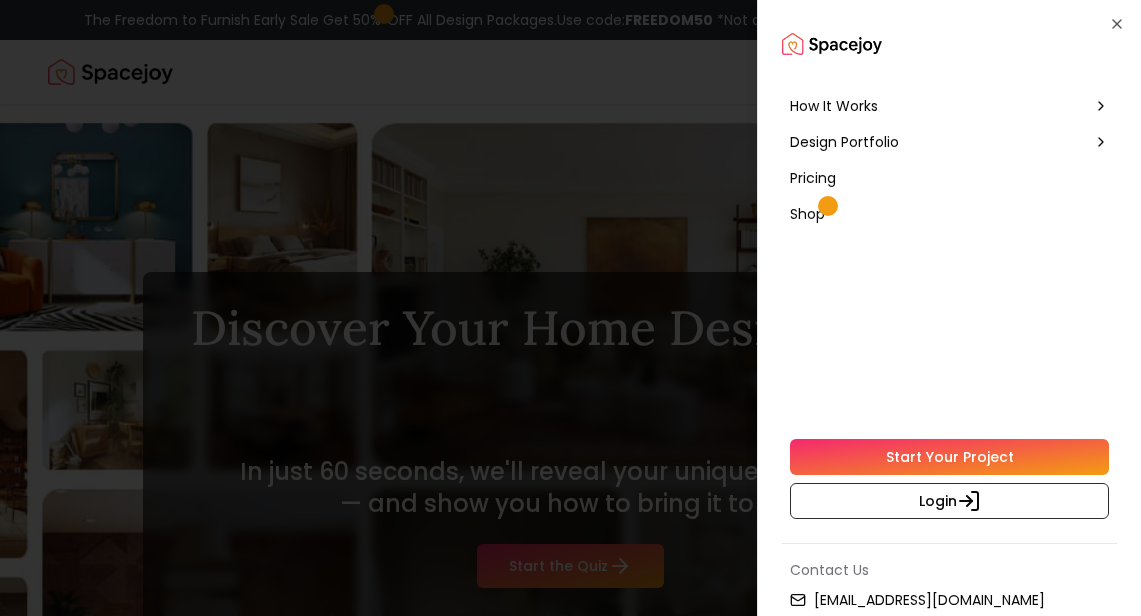 click on "Design Portfolio" at bounding box center [844, 142] 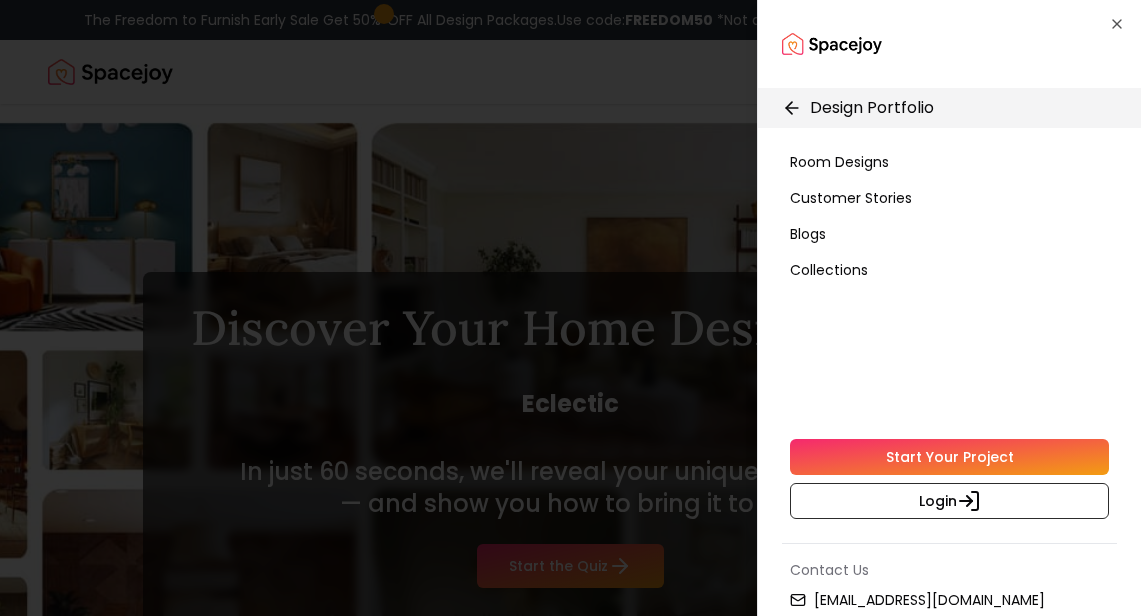 click on "Blogs" at bounding box center [949, 234] 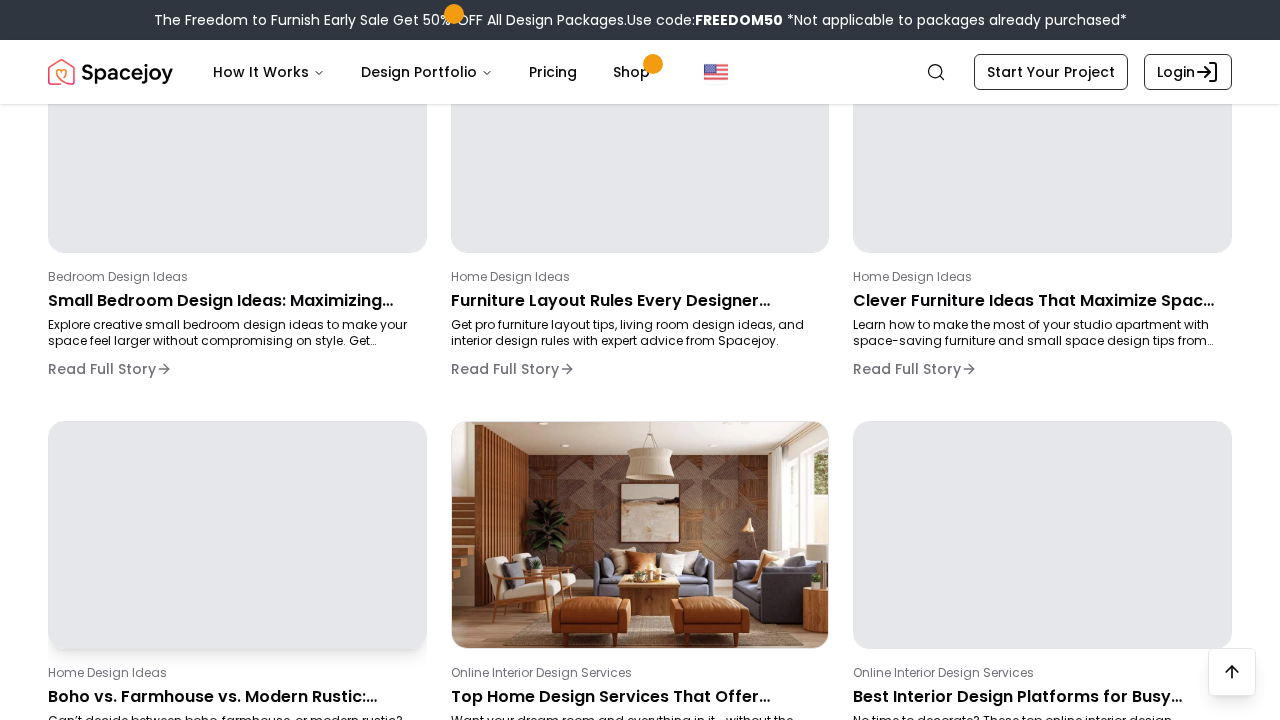 scroll, scrollTop: 664, scrollLeft: 0, axis: vertical 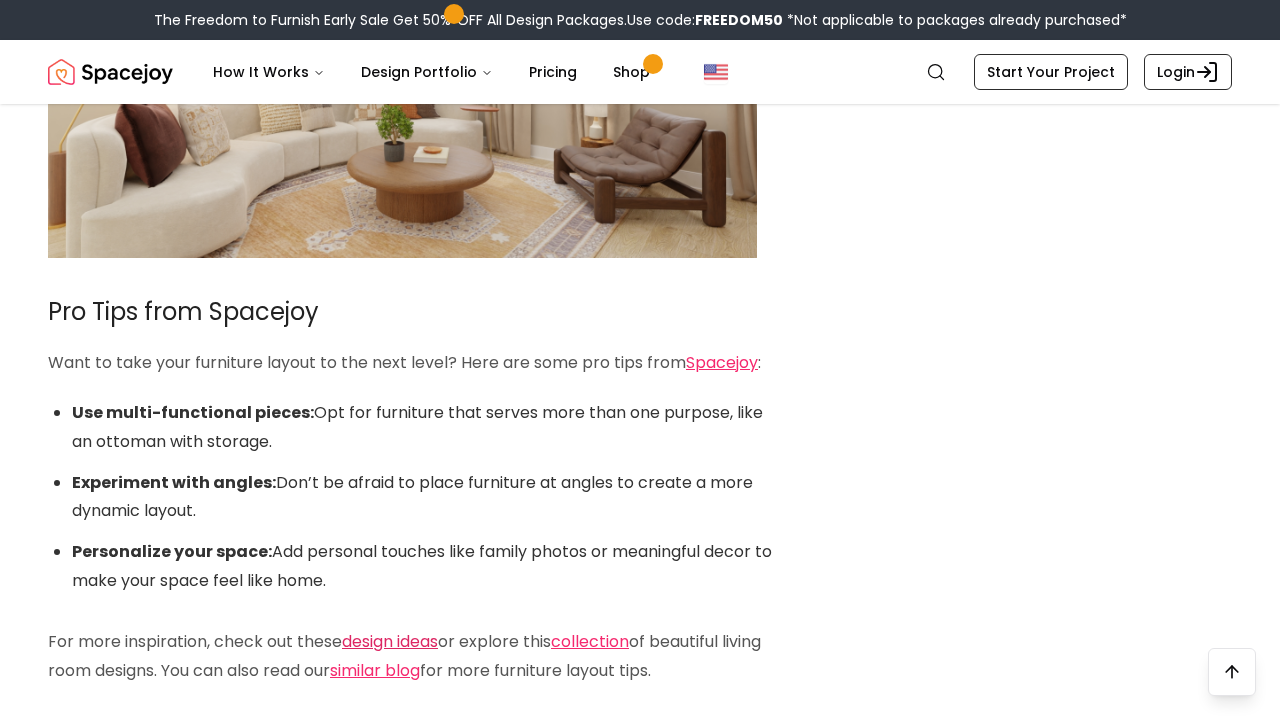 click on "design ideas" at bounding box center [390, 641] 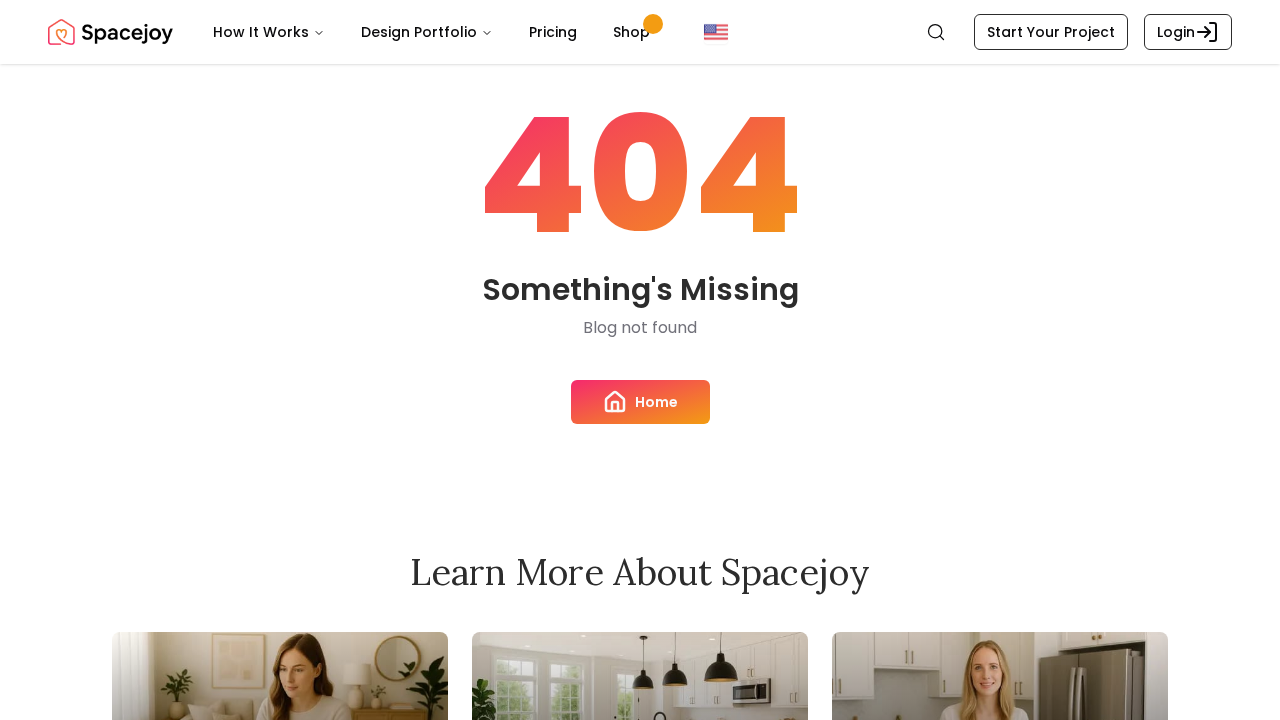 scroll, scrollTop: 0, scrollLeft: 0, axis: both 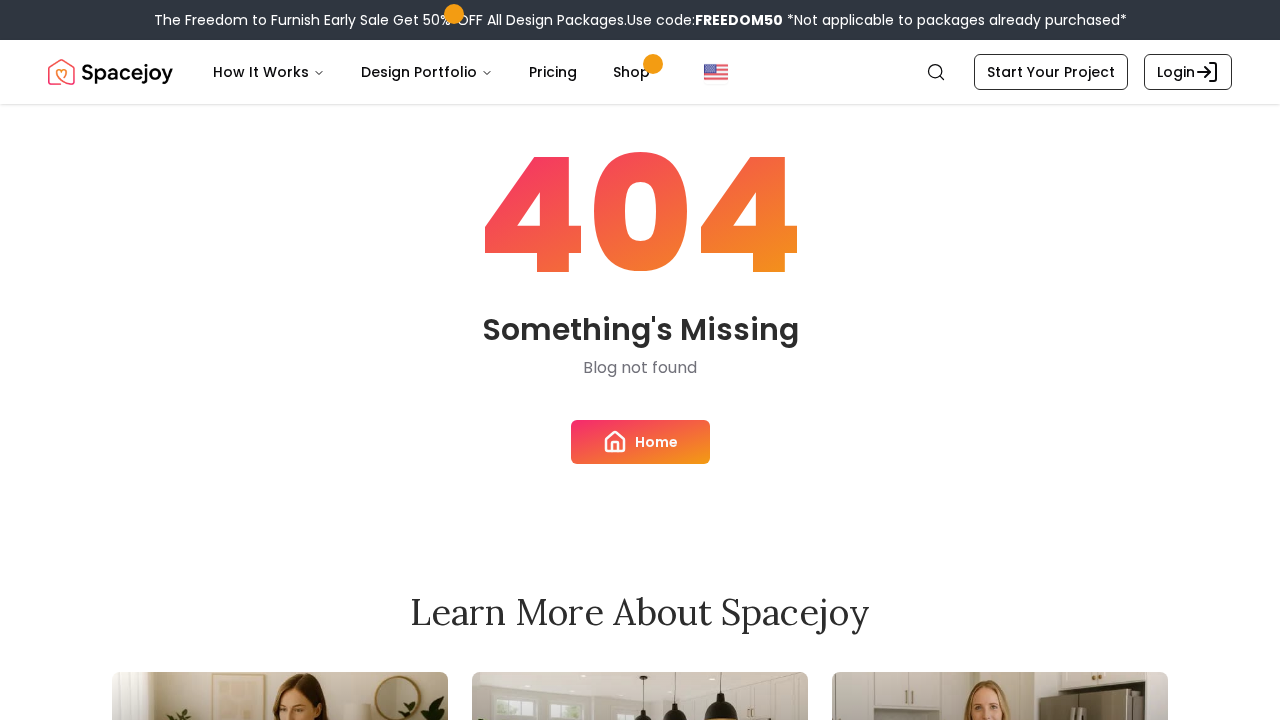 click on "Home" at bounding box center (640, 442) 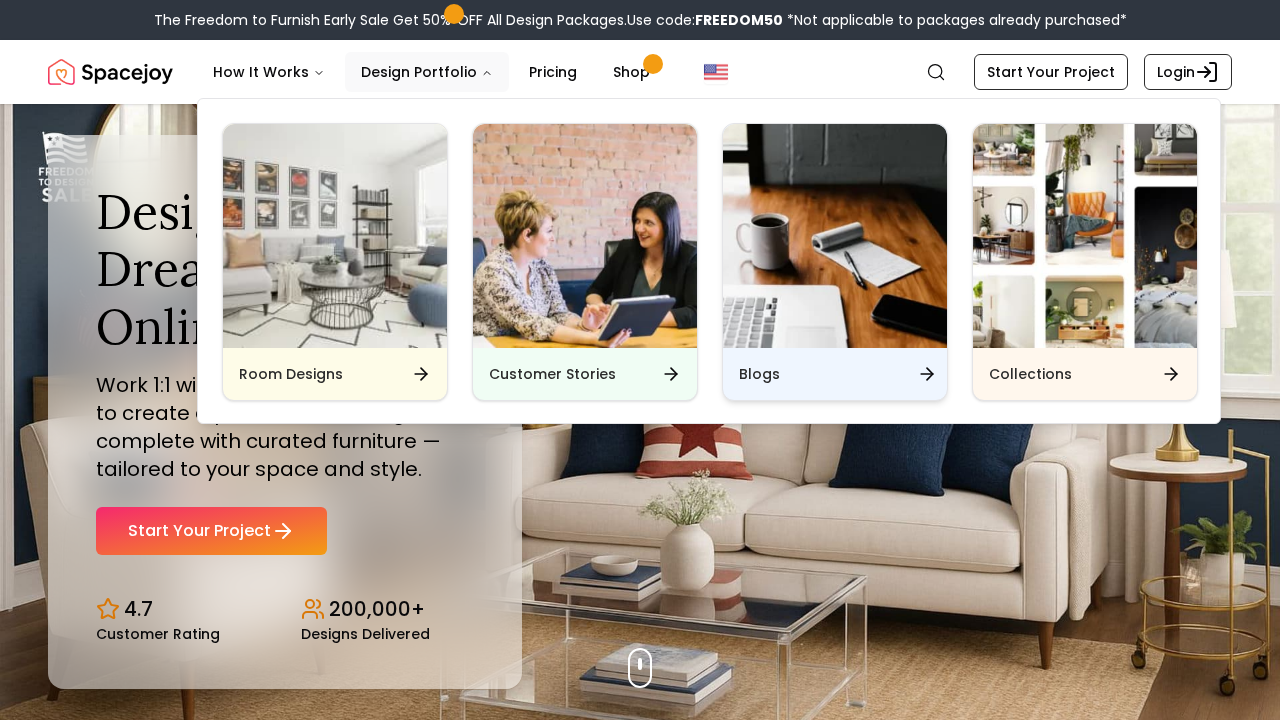 click on "Blogs" at bounding box center (835, 374) 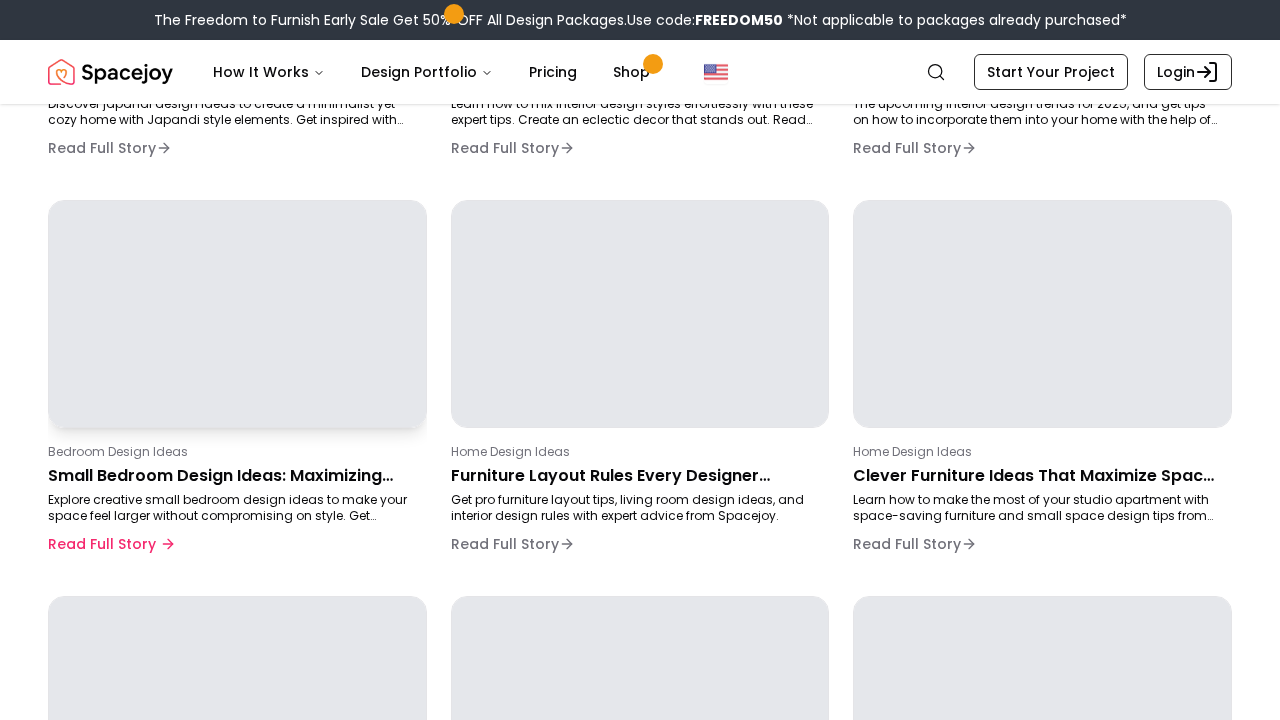 scroll, scrollTop: 586, scrollLeft: 0, axis: vertical 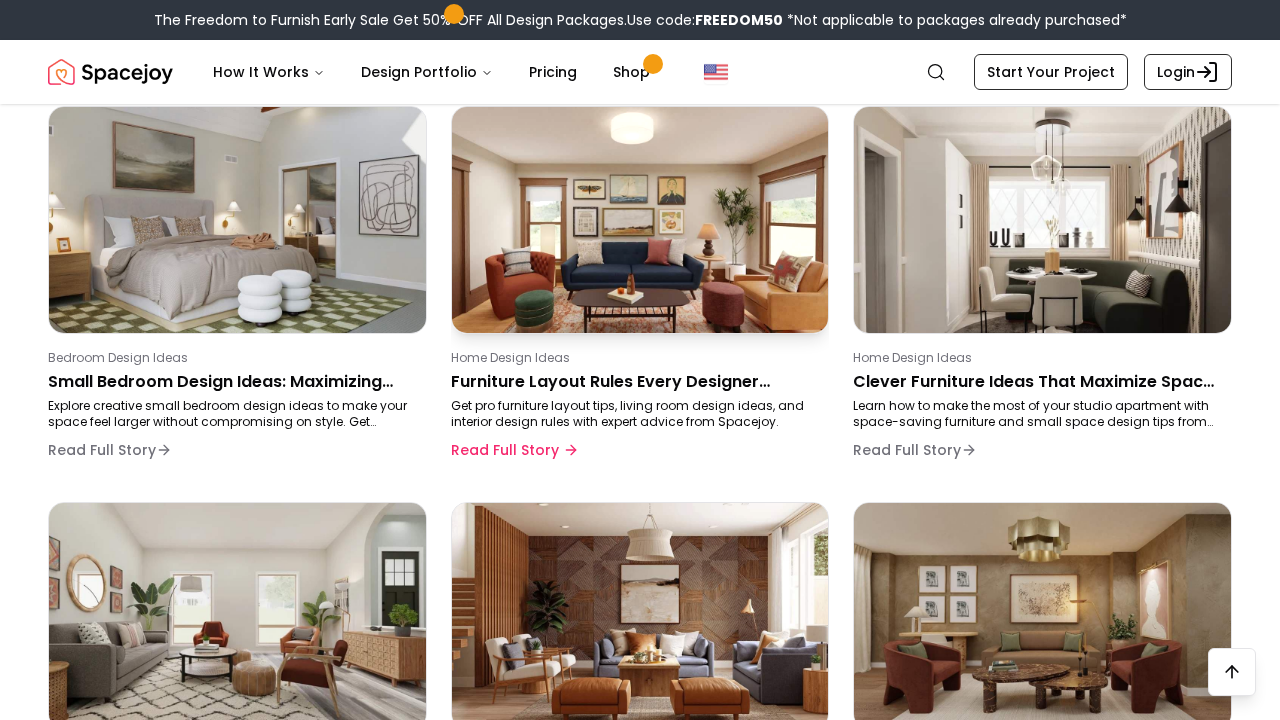 click on "Get pro furniture layout tips, living room design ideas, and interior design rules with expert advice from Spacejoy." at bounding box center (636, 414) 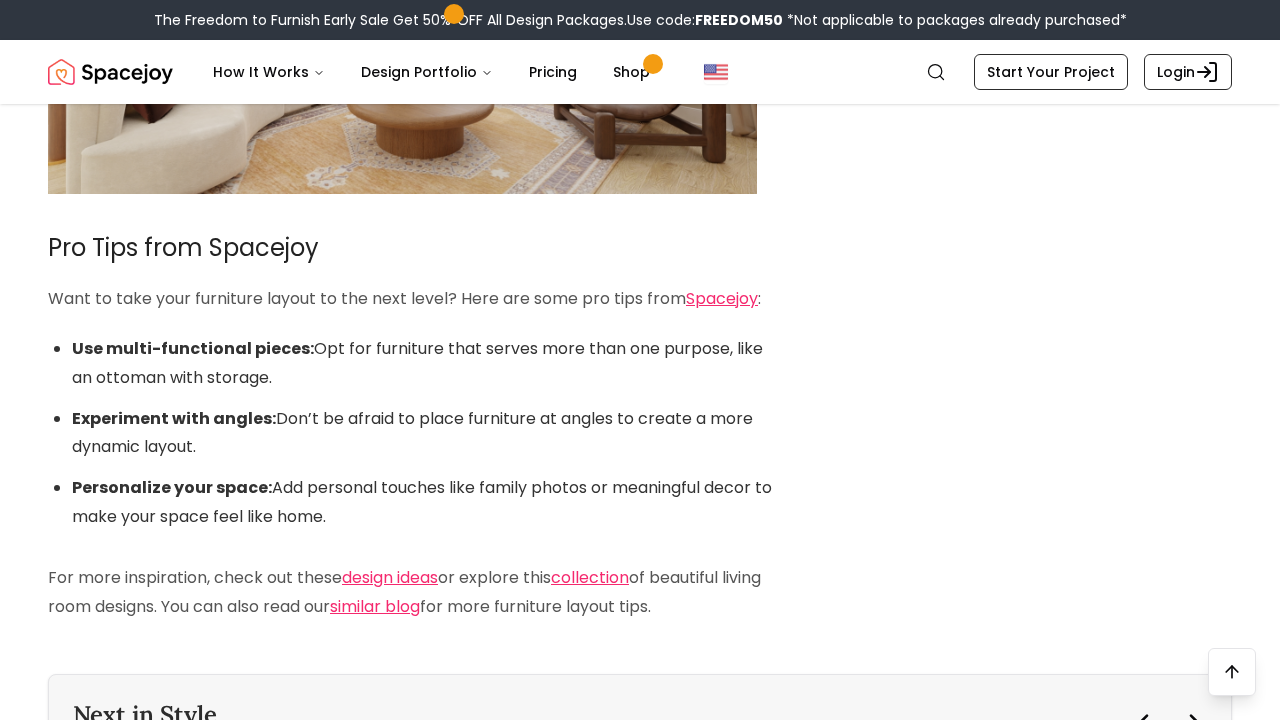 scroll, scrollTop: 4239, scrollLeft: 0, axis: vertical 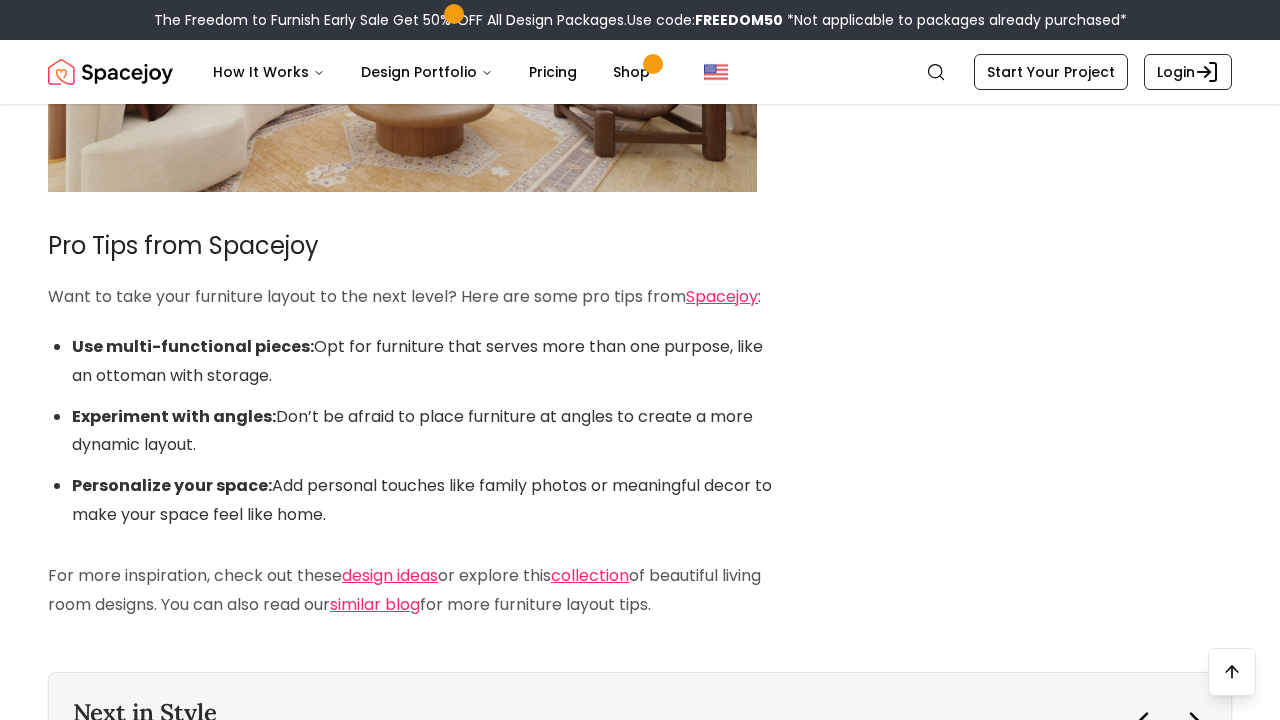 click on "For more inspiration, check out these  design ideas  or explore this  collection  of beautiful living room designs. You can also read our  similar blog  for more furniture layout tips." at bounding box center [416, 591] 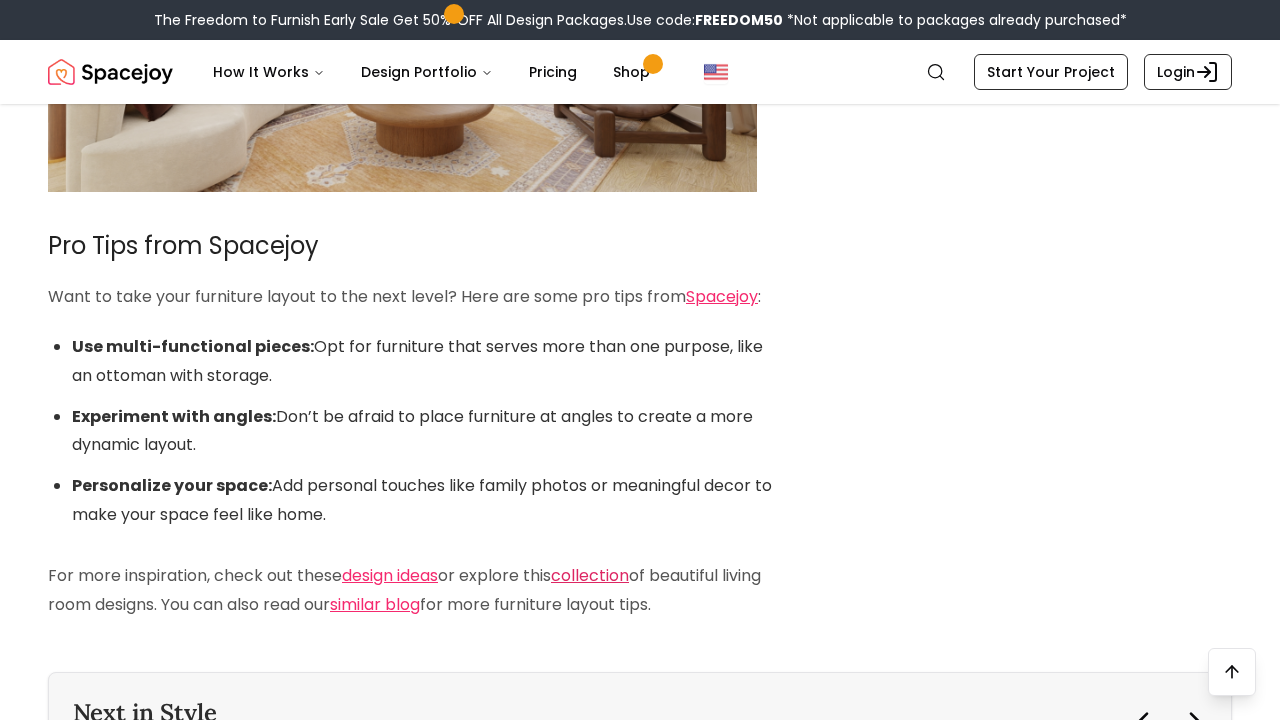 click on "collection" at bounding box center [590, 575] 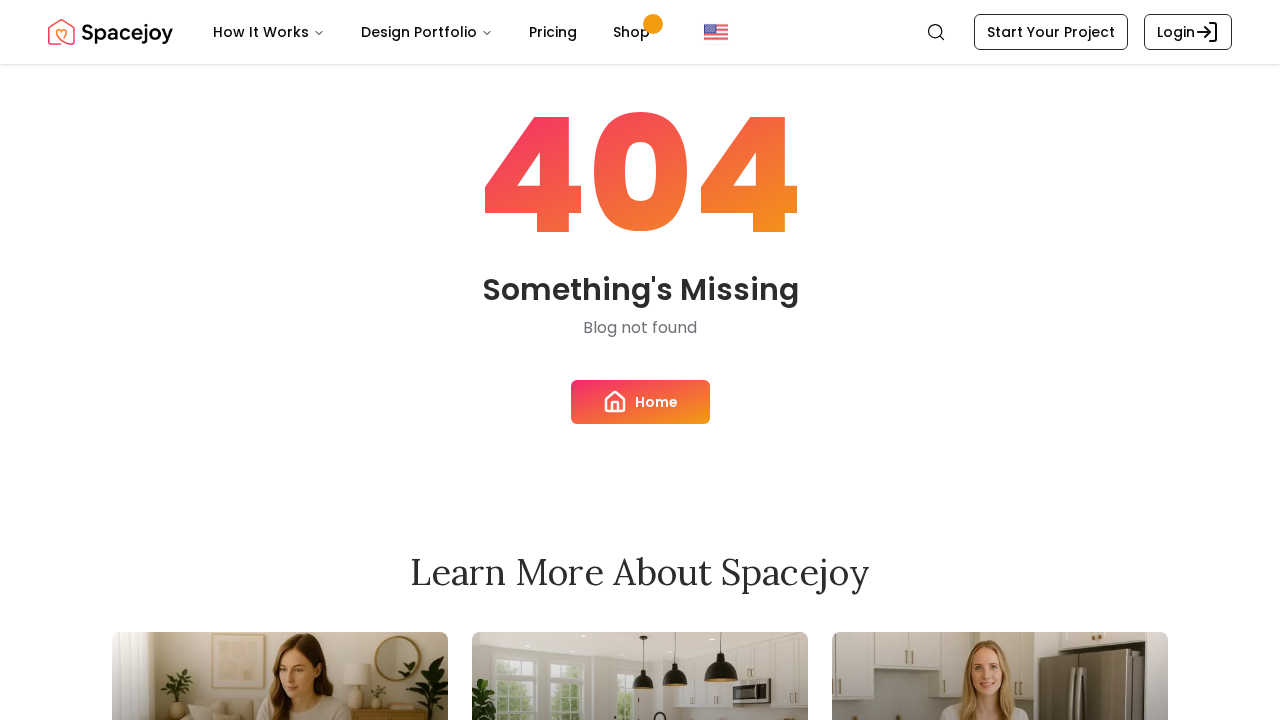 scroll, scrollTop: 0, scrollLeft: 0, axis: both 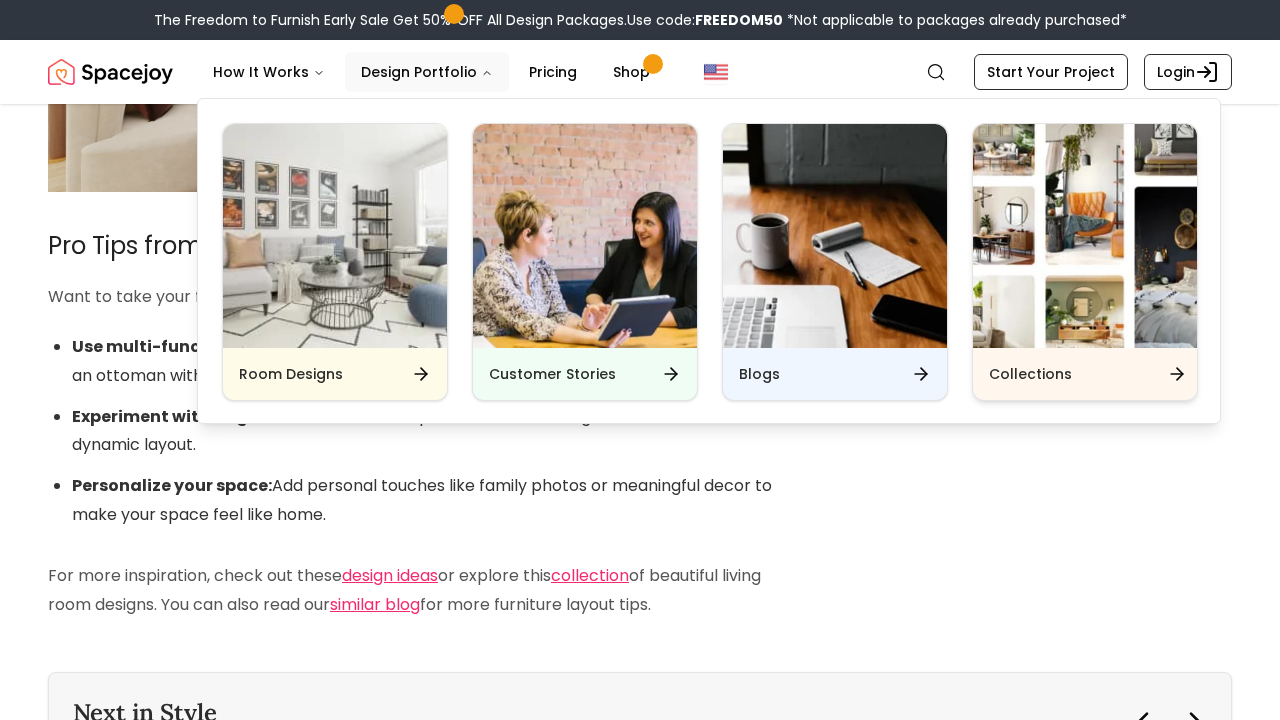 click on "Collections" at bounding box center (1085, 374) 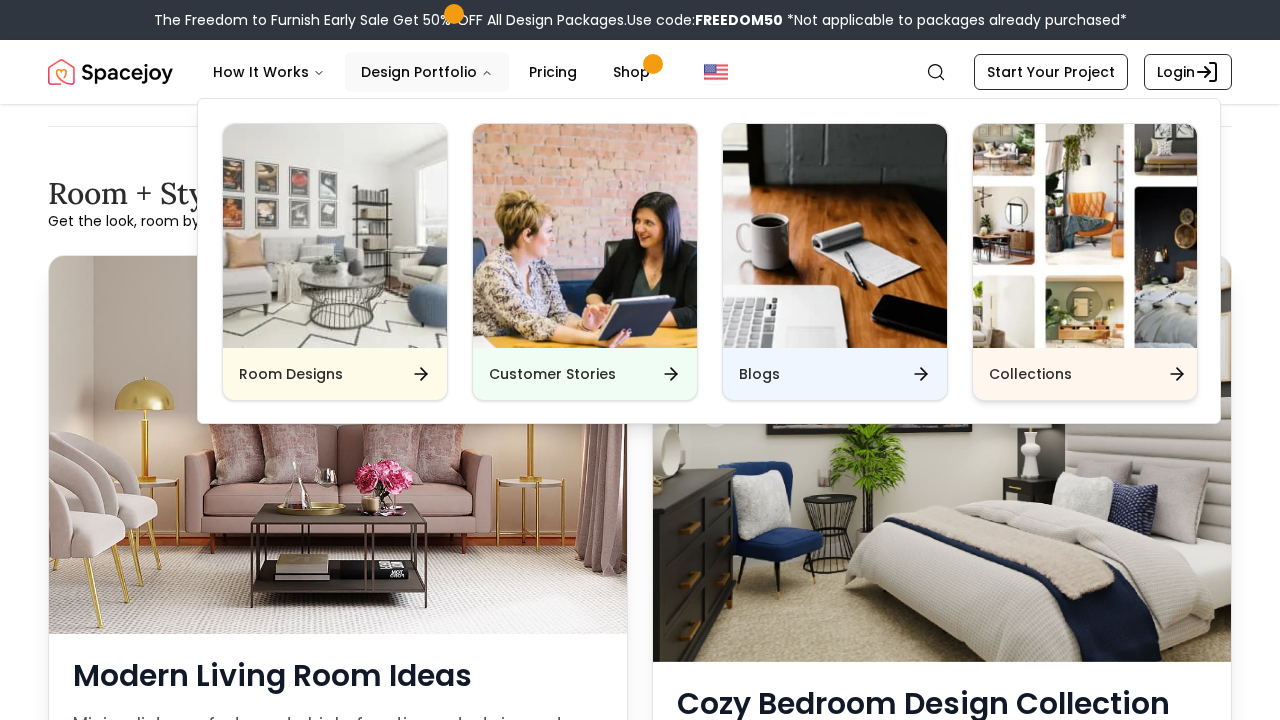 scroll, scrollTop: 0, scrollLeft: 0, axis: both 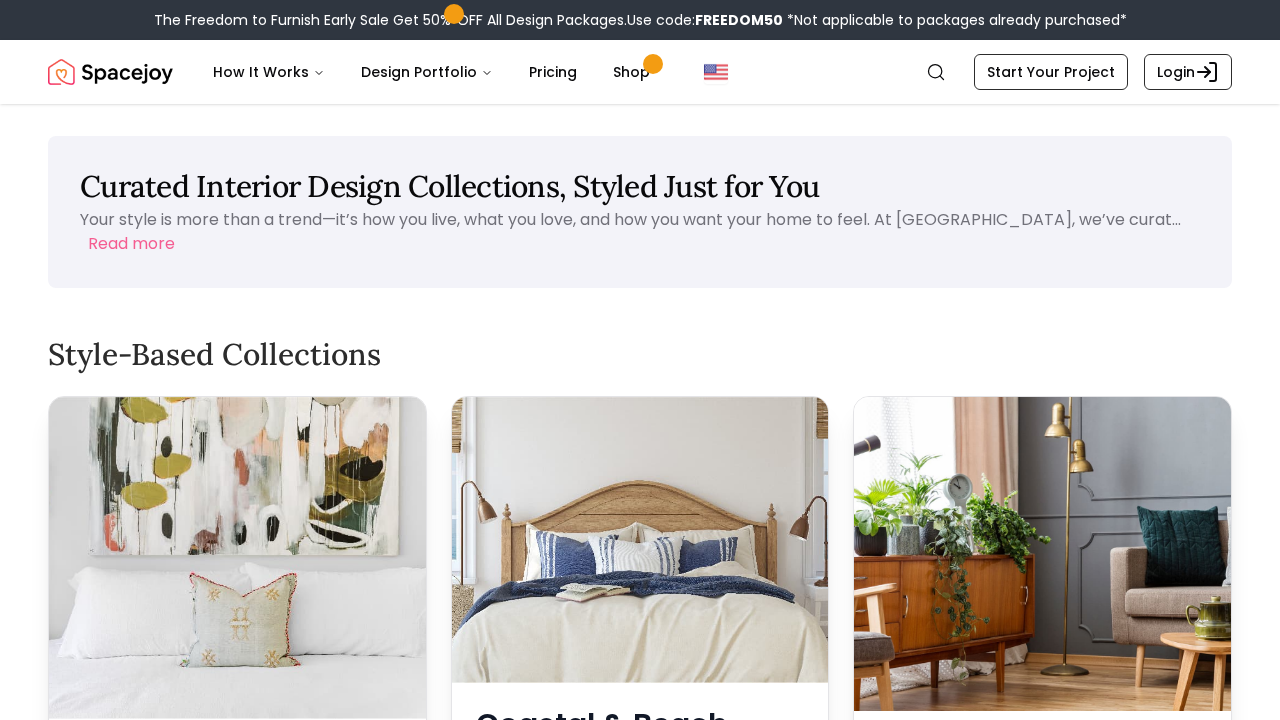 drag, startPoint x: 315, startPoint y: 382, endPoint x: 323, endPoint y: 357, distance: 26.24881 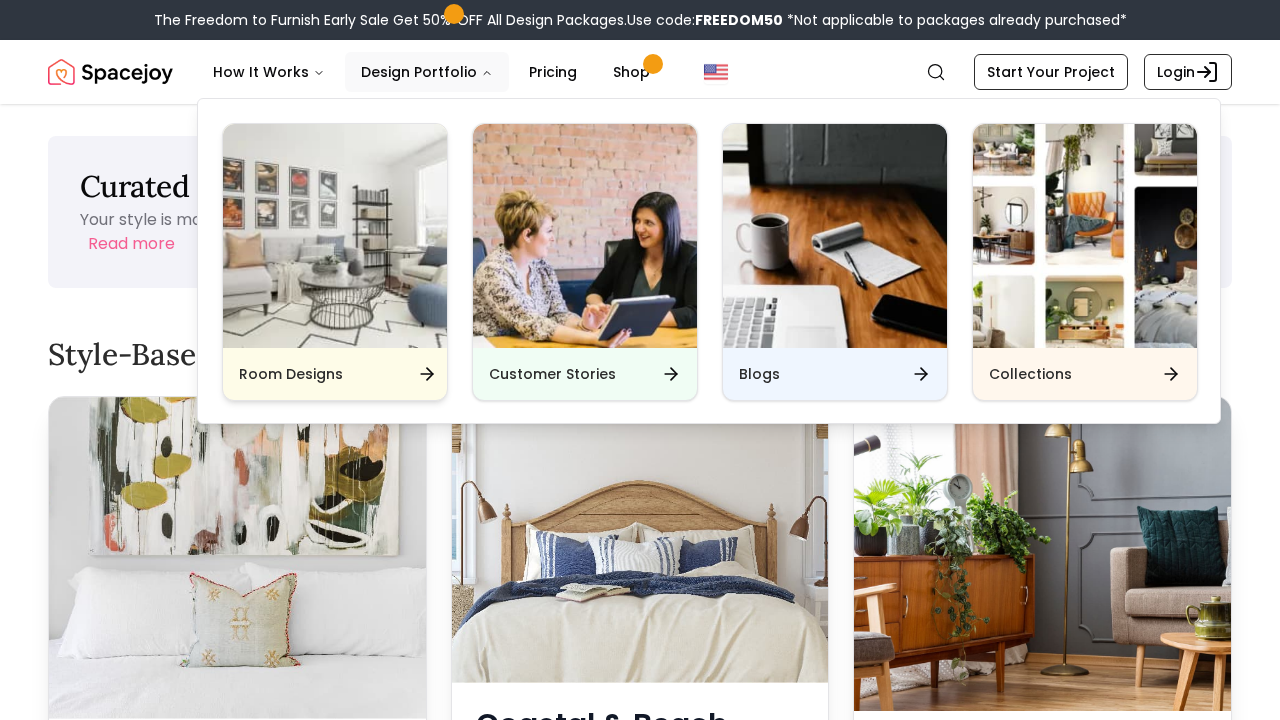 click on "Room Designs" at bounding box center (335, 374) 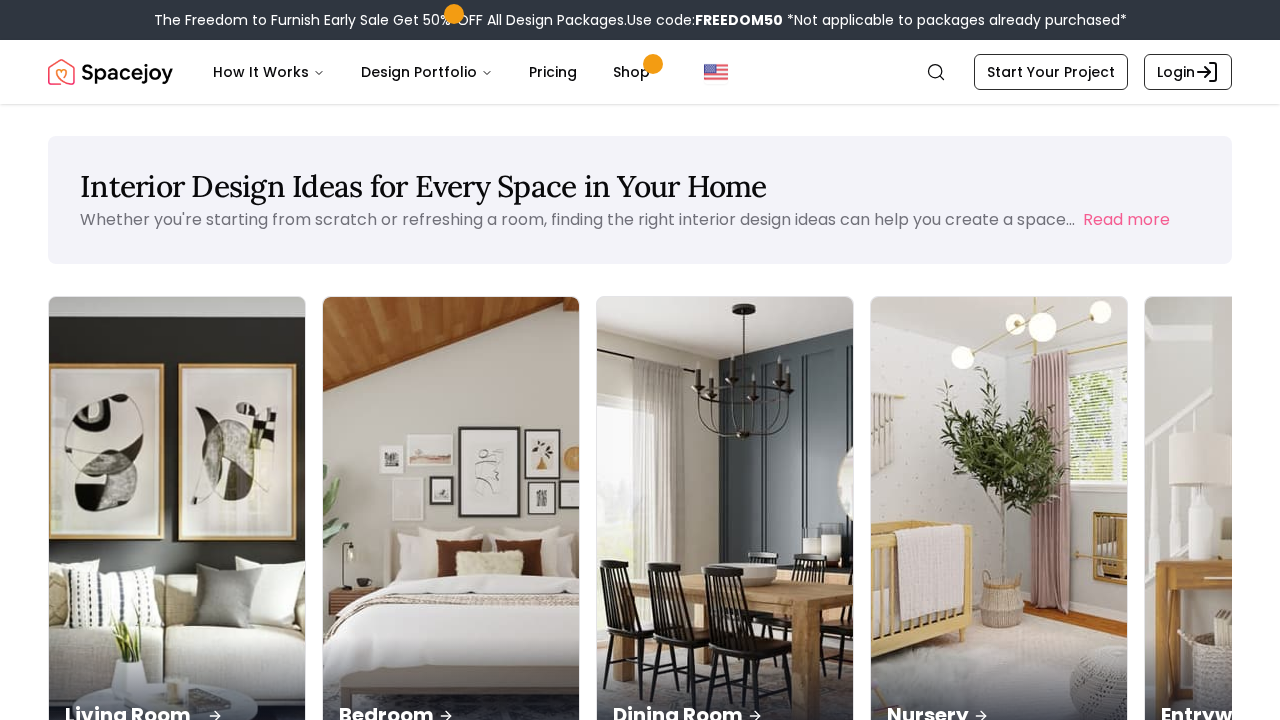 scroll, scrollTop: 139, scrollLeft: 0, axis: vertical 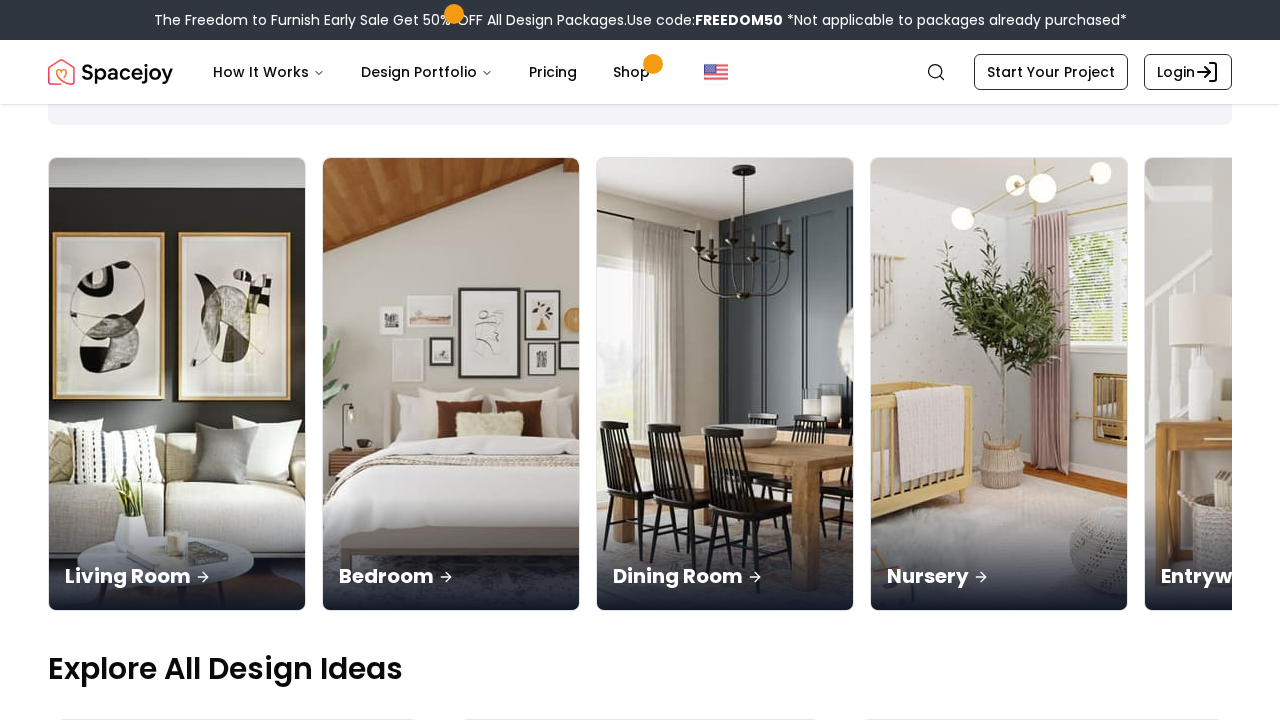 click on "Interior Design Ideas for Every Space in Your Home Whether you're starting from scratch or refreshing a room, finding the right interior design ideas can help you create a space... Read more Living Room   Bedroom   Dining Room   Nursery   Entryway   Home Office   Kitchen   Bathroom   Outdoor   Large Spaces   Explore All Design Ideas bedroom Bedroom Modern Elegant with Teal Accent Wall bedroom Bedroom Modern Glam with Velvet Bed bedroom Bedroom Modern Glam with Black & Gold Canopy Bed Exclusive Offer Get 50% OFF All Design Packages living room Living Room Mid-Century Modern with Coastal Vibes living room Living Room Modern with Wood Flooring bedroom Transitional Guest Bedroom with Boho Touches bedroom Cozy Bedroom Modern Elegant with Warm Neutrals living room Cozy Coastal Living Room with Chic Gallery Wall open living and dining room Open Living Room: Transitional Style with Blue Accents open living and dining room Elegant Living Room with Neutral Charm and Cozy Vibes living room living room" at bounding box center [640, 1126] 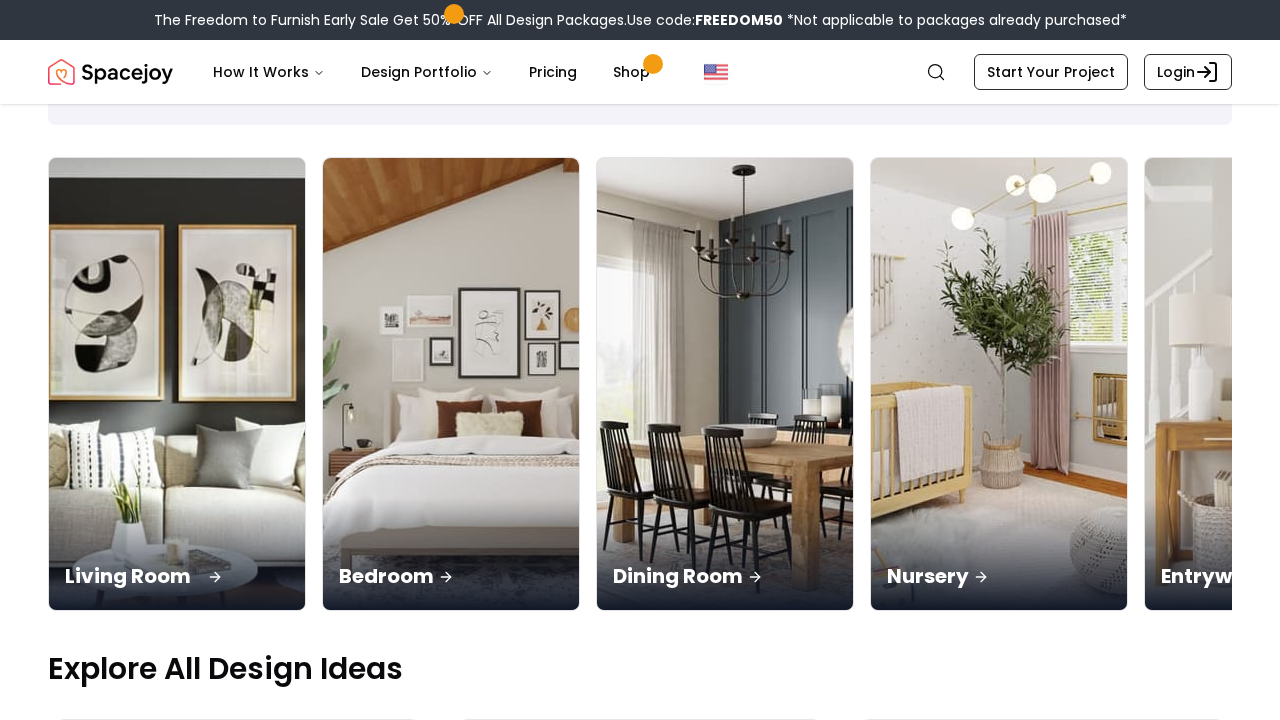 click at bounding box center (177, 384) 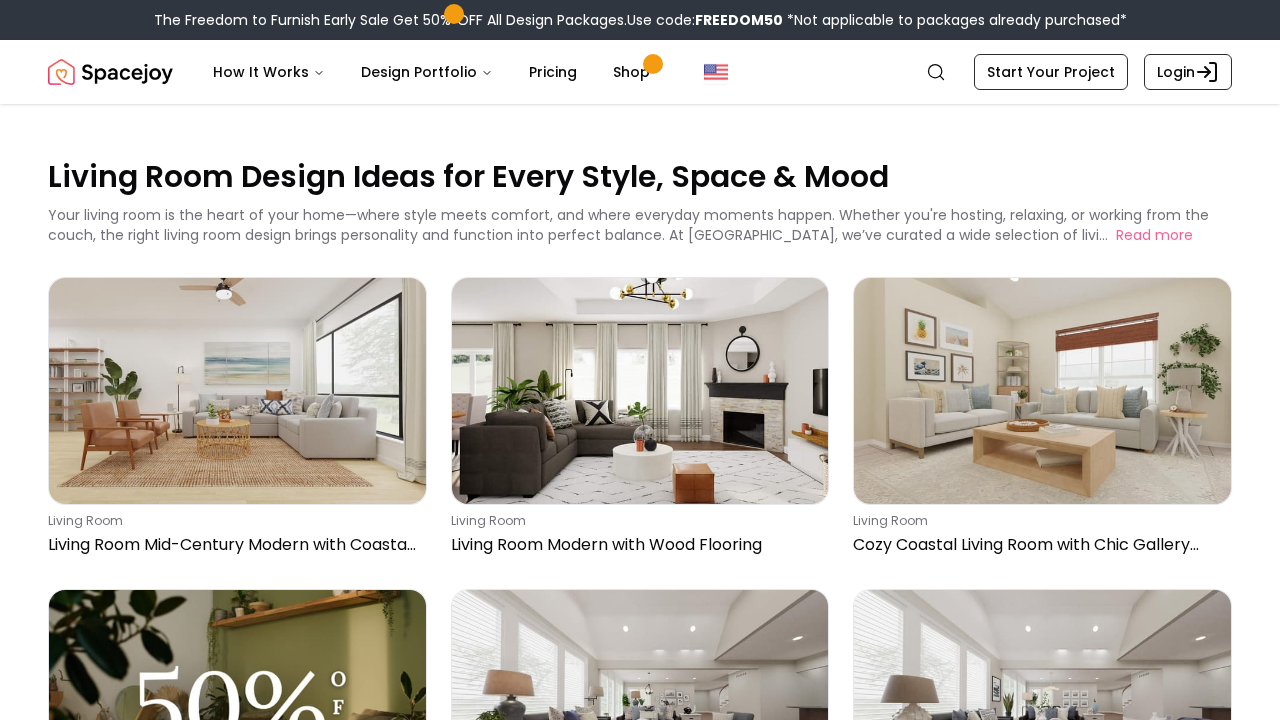 click at bounding box center [110, 72] 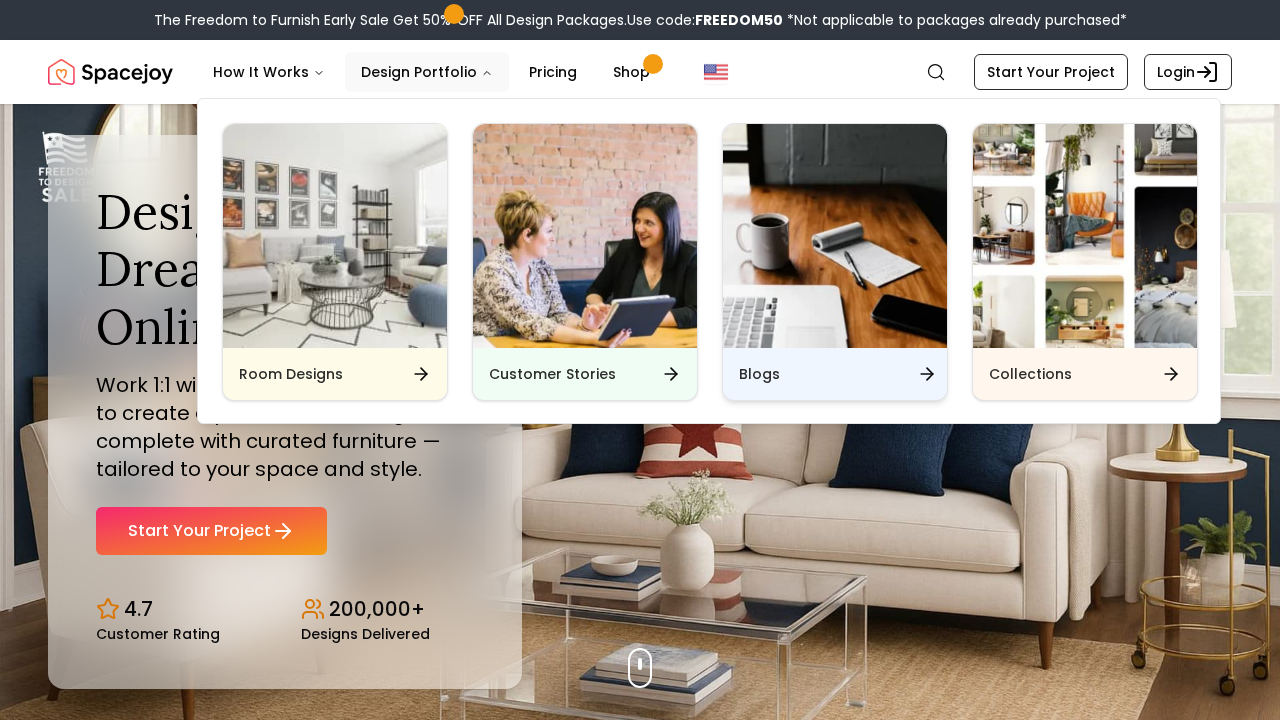 click on "Blogs" at bounding box center (835, 374) 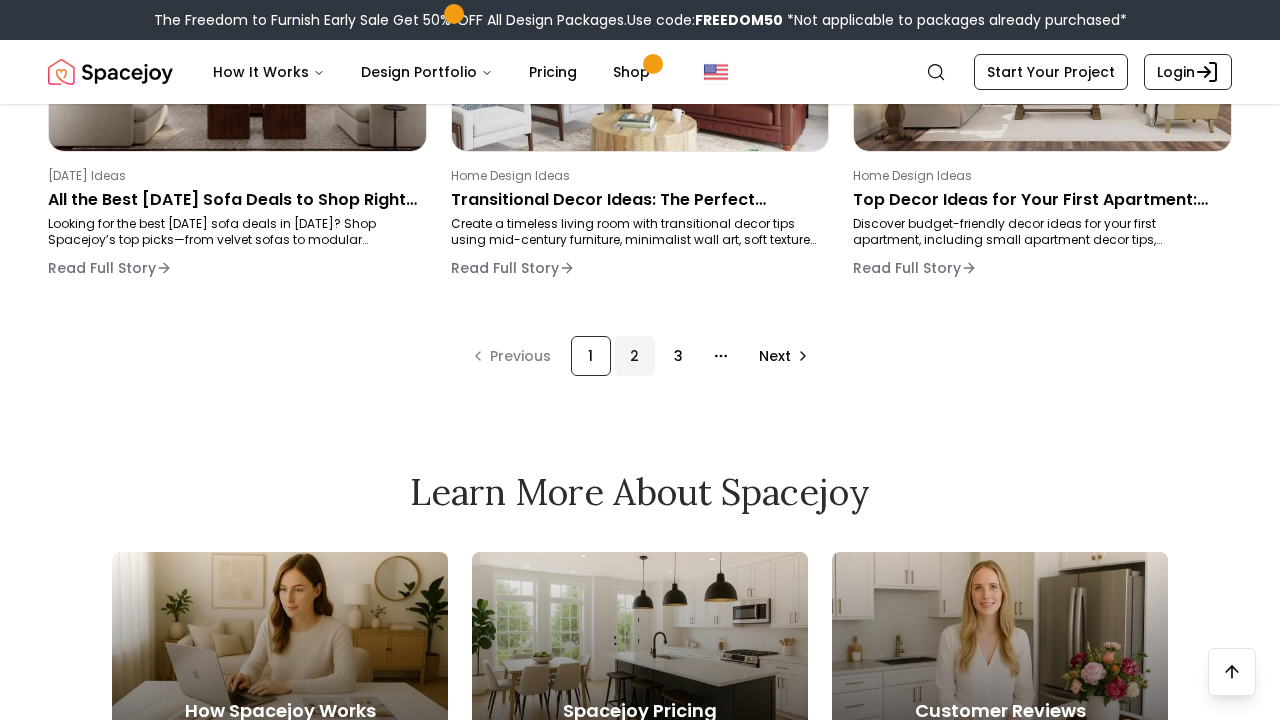 click on "2" at bounding box center (635, 356) 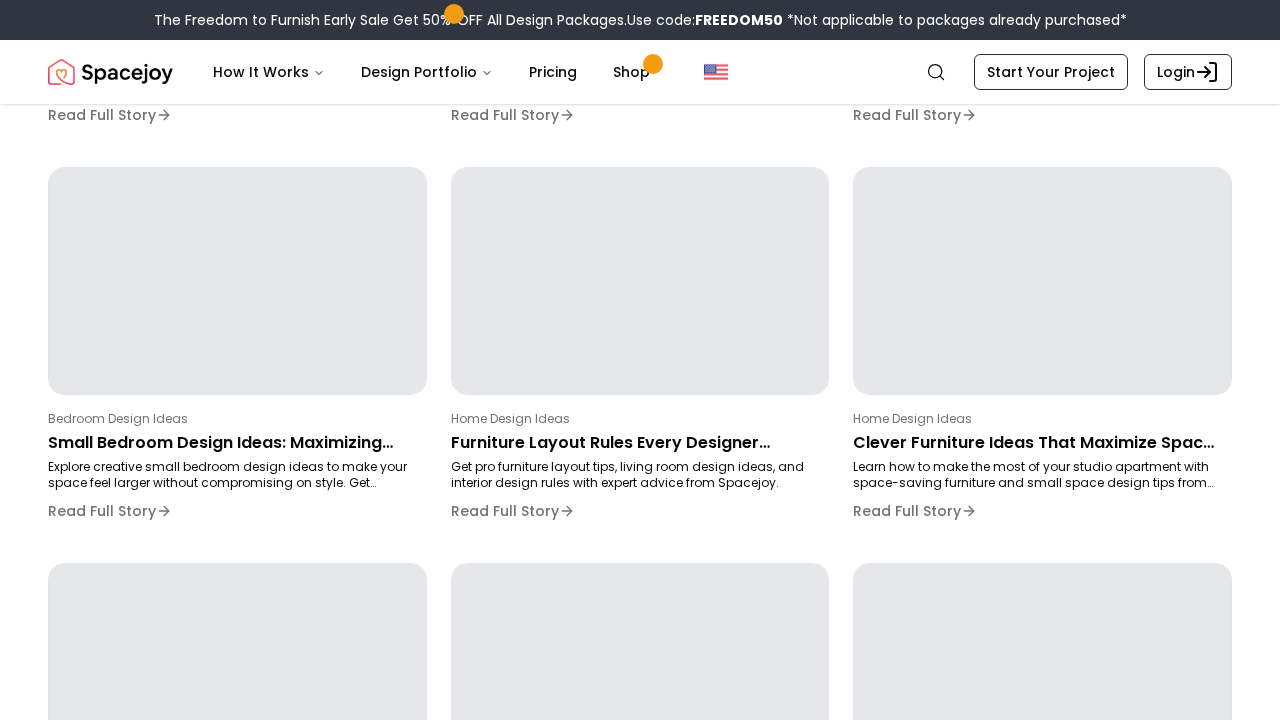 scroll, scrollTop: 296, scrollLeft: 0, axis: vertical 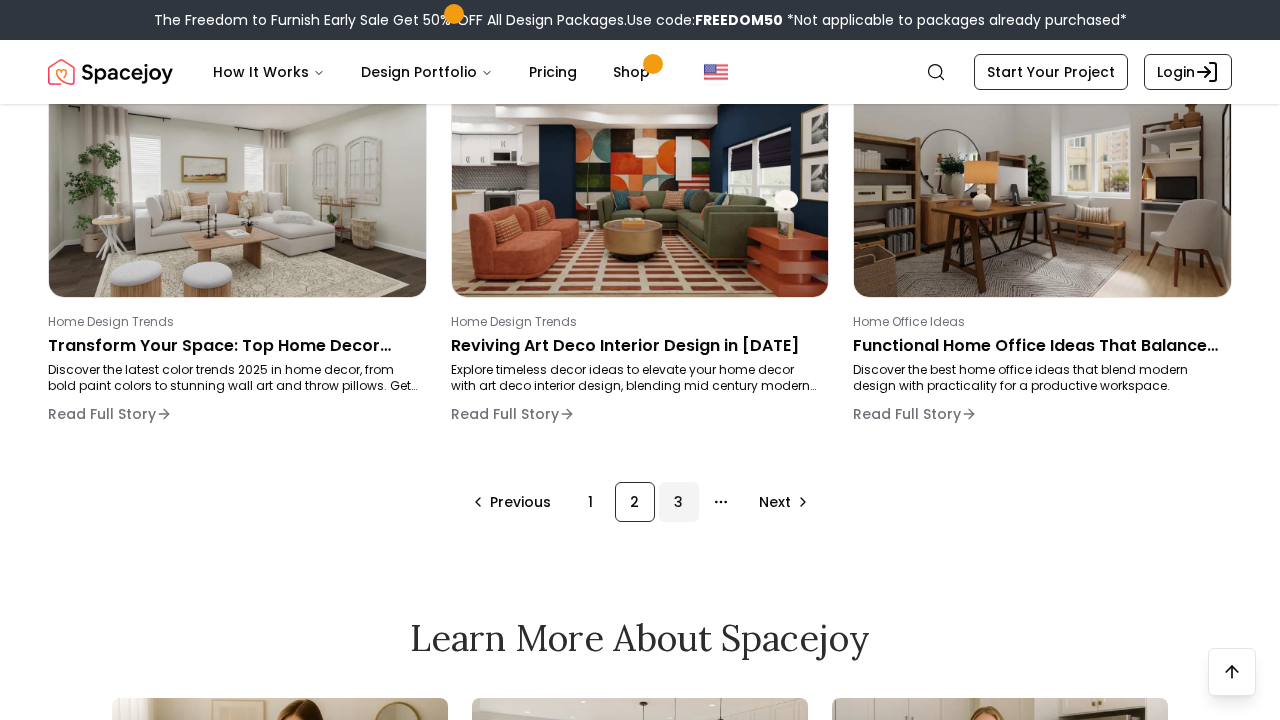 click on "3" at bounding box center [679, 502] 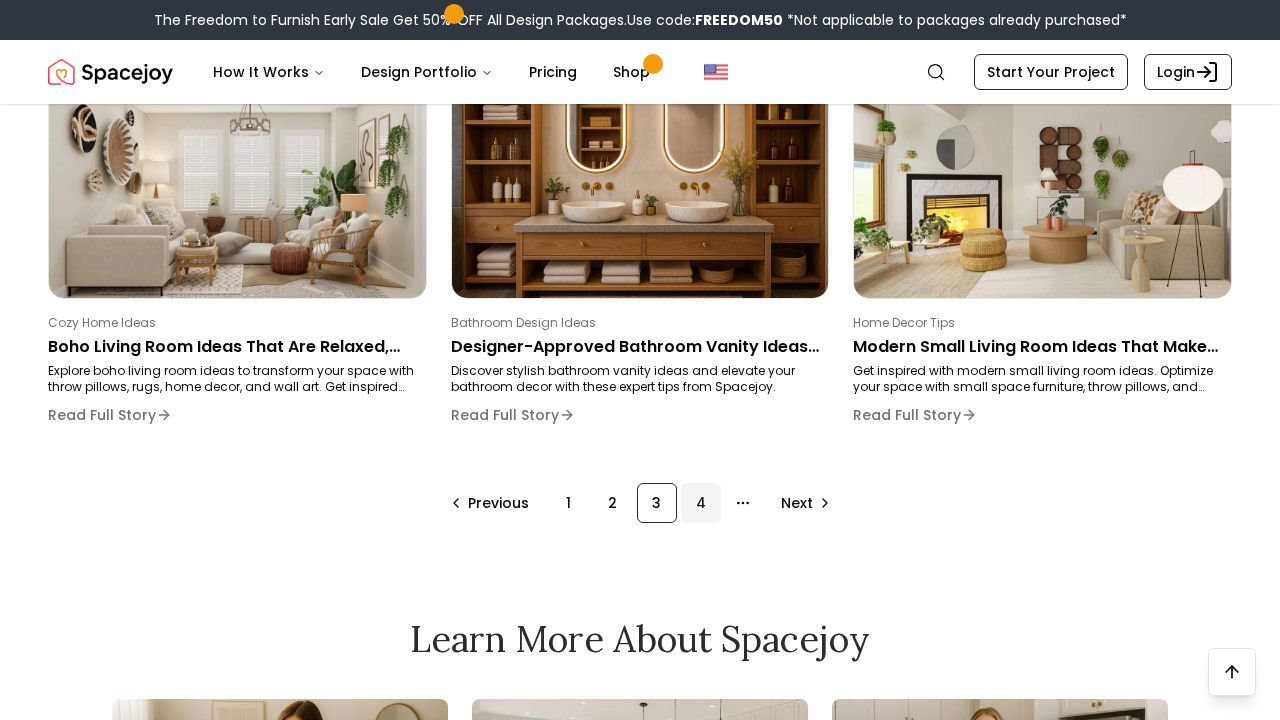 click on "4" at bounding box center (701, 503) 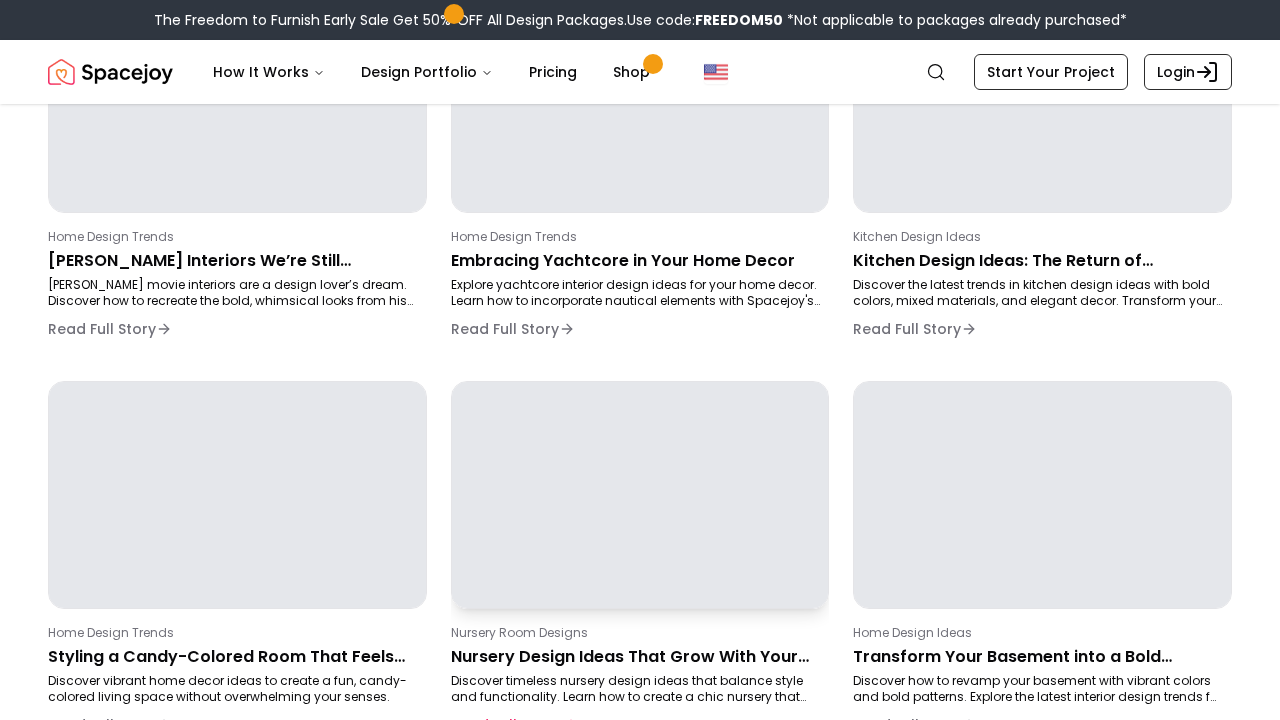 scroll, scrollTop: 296, scrollLeft: 0, axis: vertical 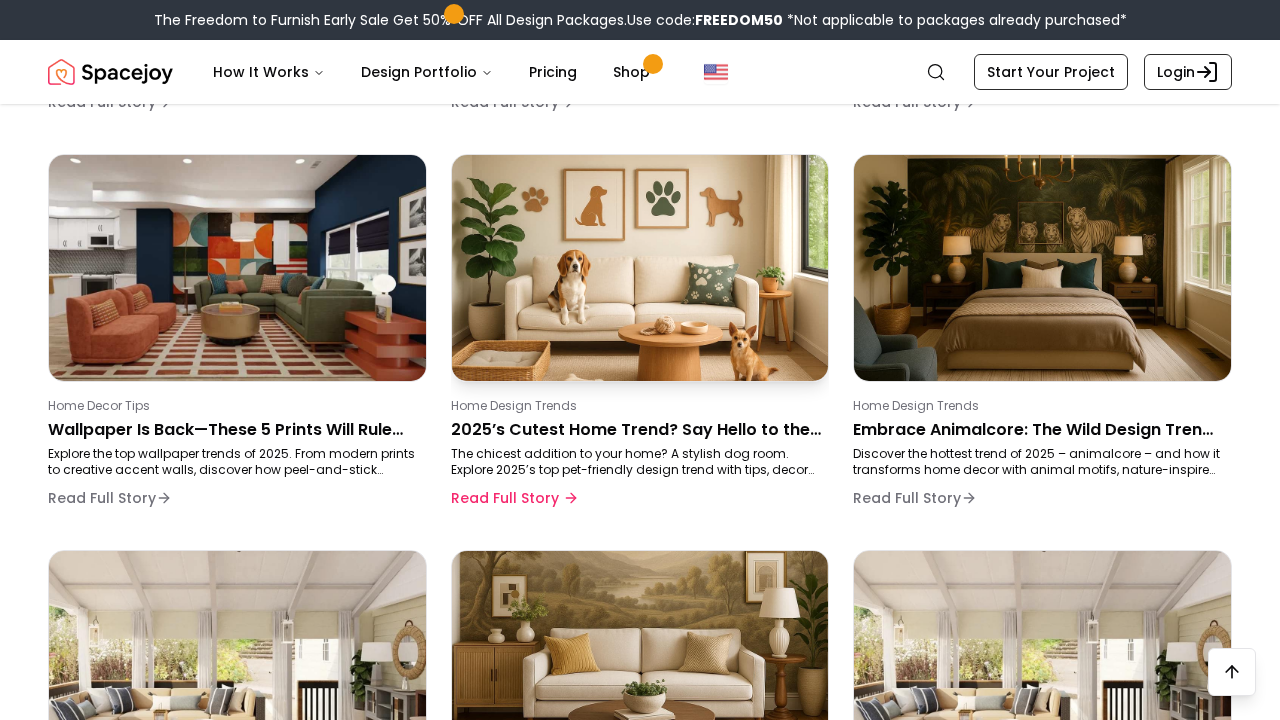 click on "2025’s Cutest Home Trend? Say Hello to the Dog Room" at bounding box center [636, 430] 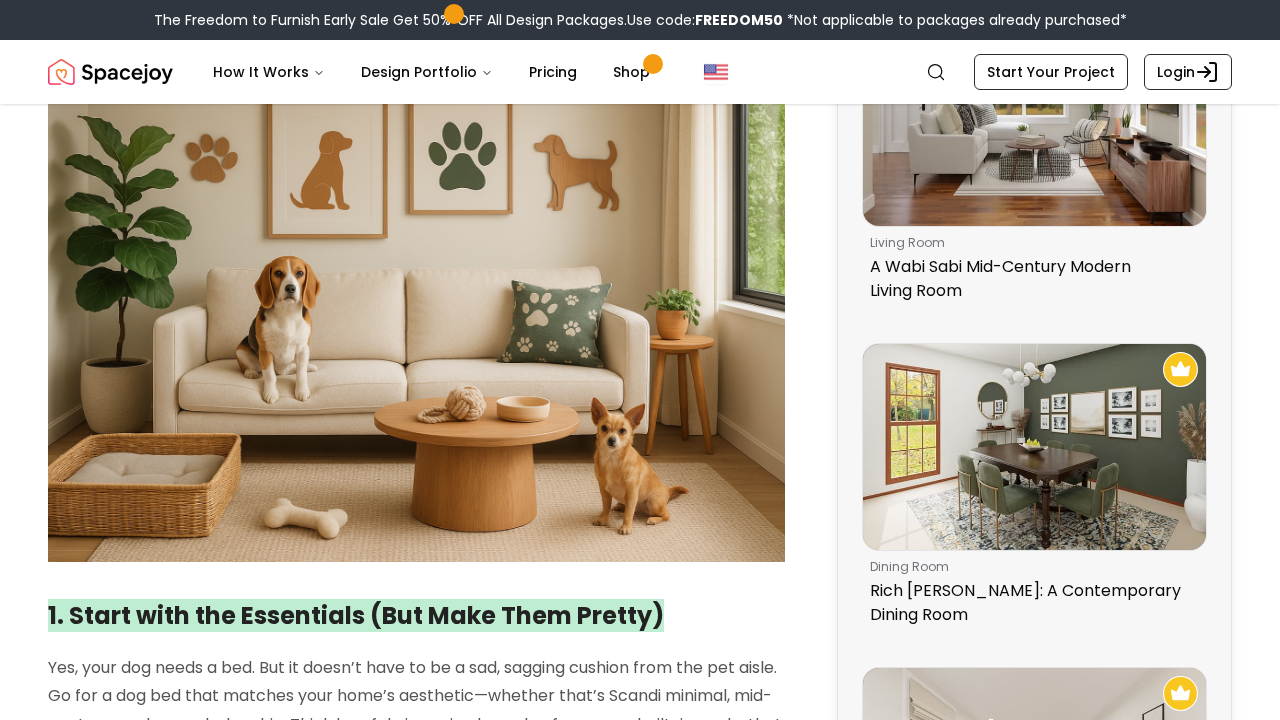 scroll, scrollTop: 0, scrollLeft: 0, axis: both 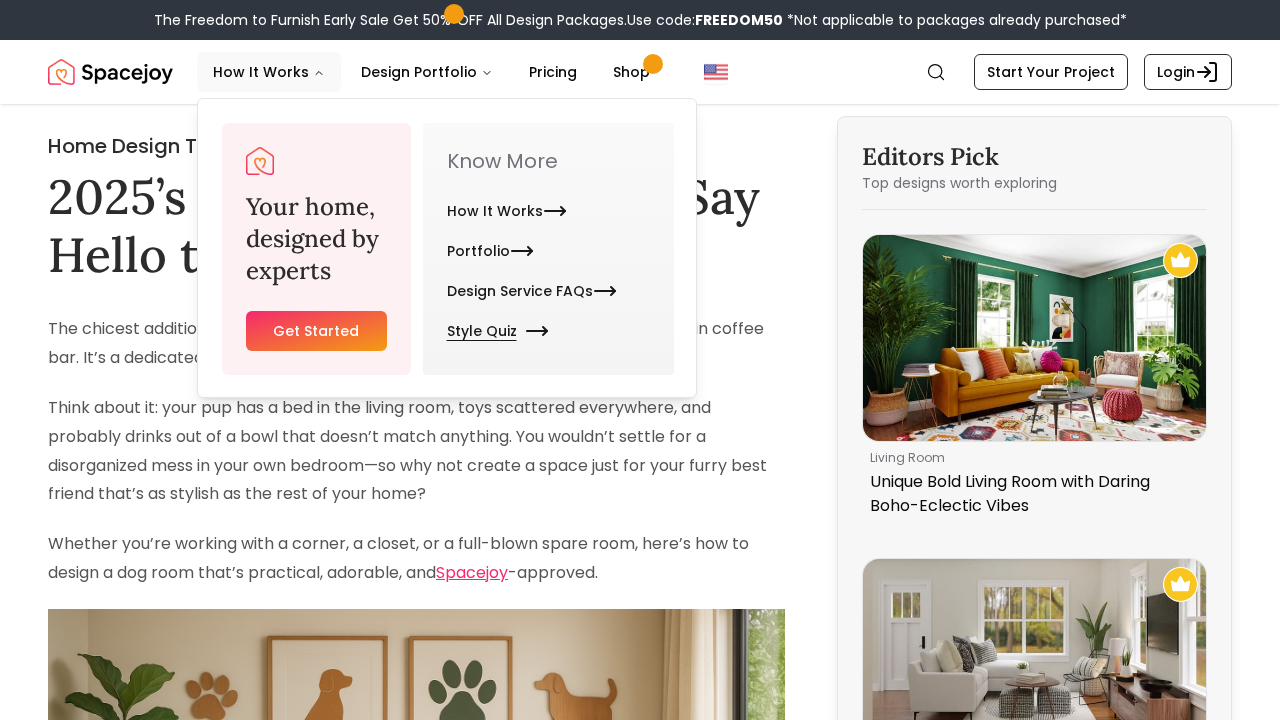 click on "Style Quiz" at bounding box center (494, 331) 